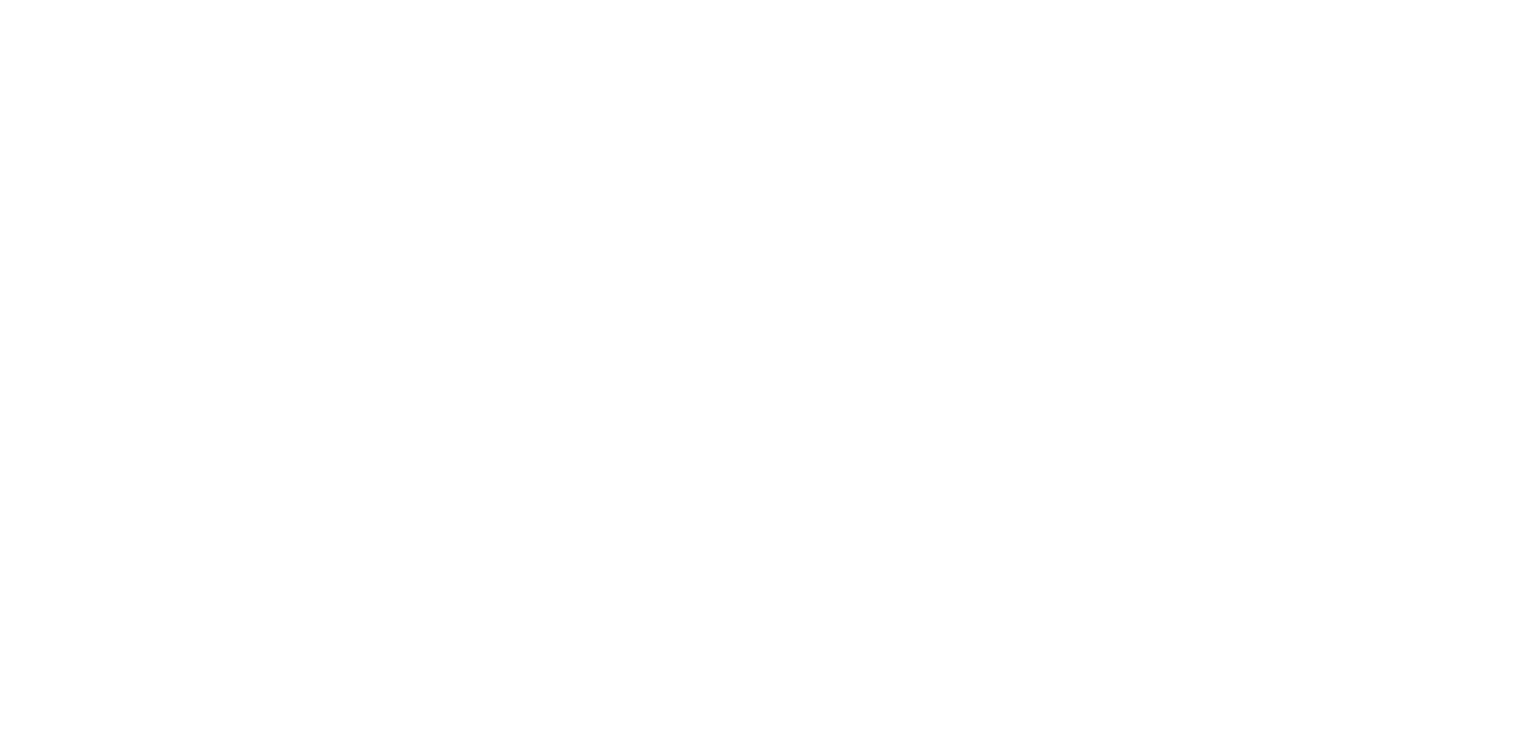 scroll, scrollTop: 0, scrollLeft: 0, axis: both 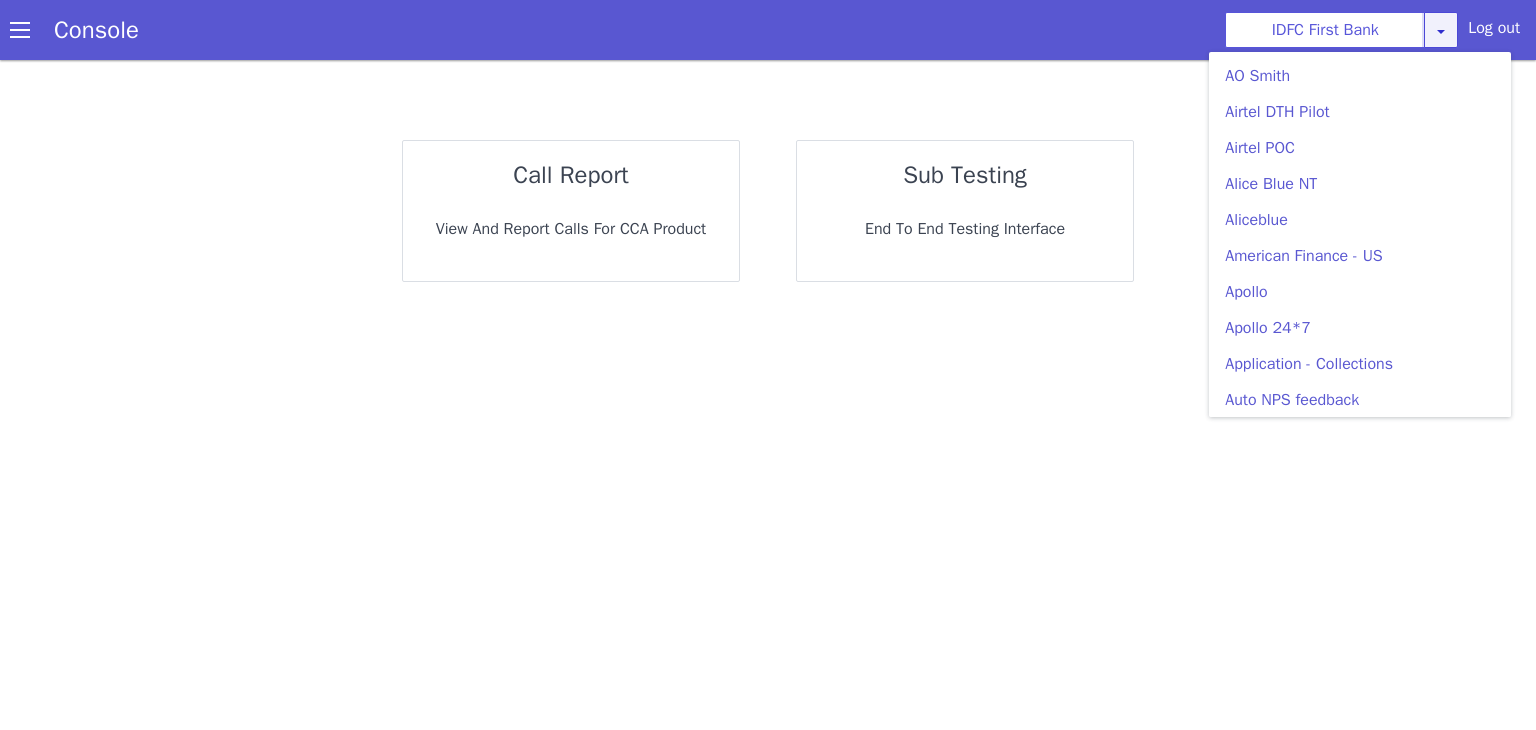 click at bounding box center (1441, 31) 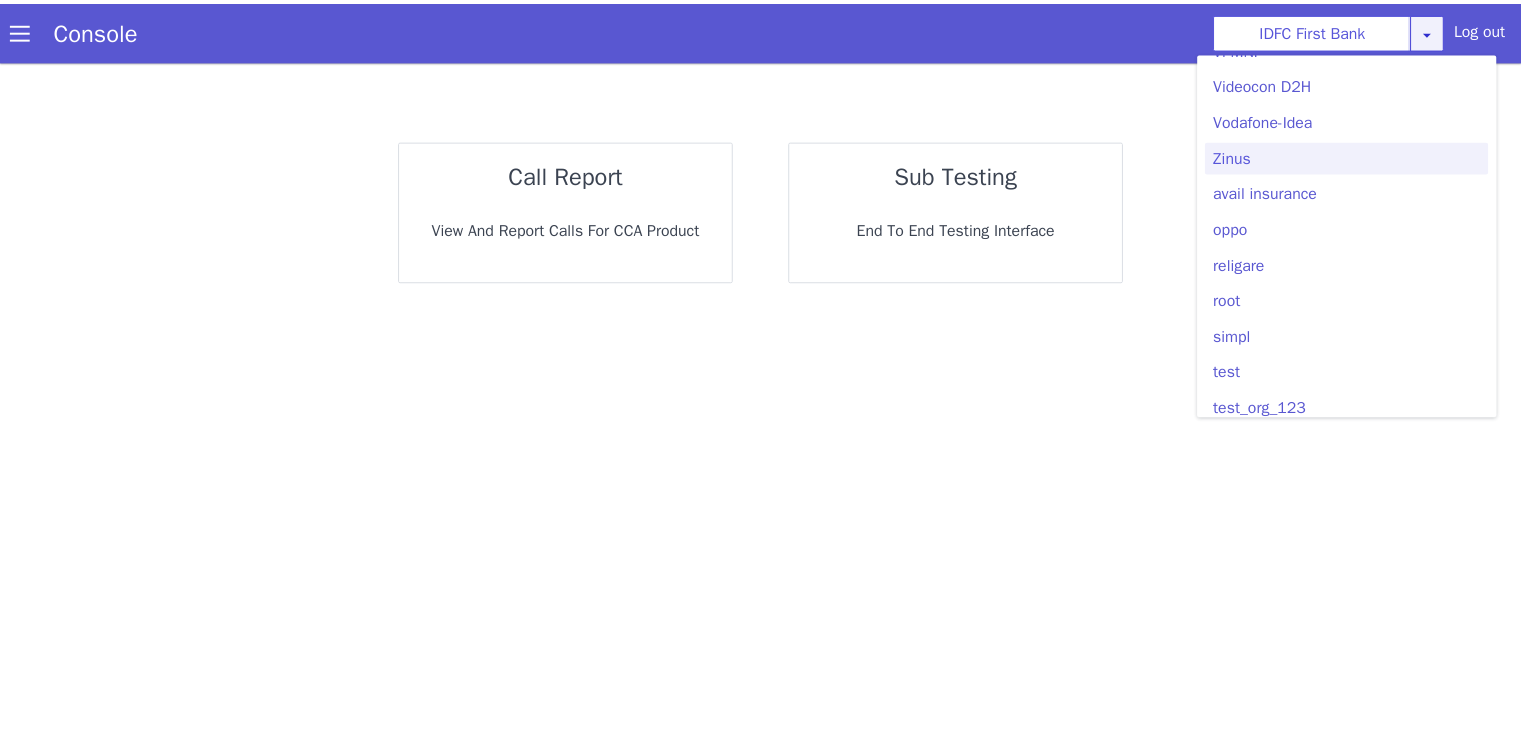 scroll, scrollTop: 5479, scrollLeft: 0, axis: vertical 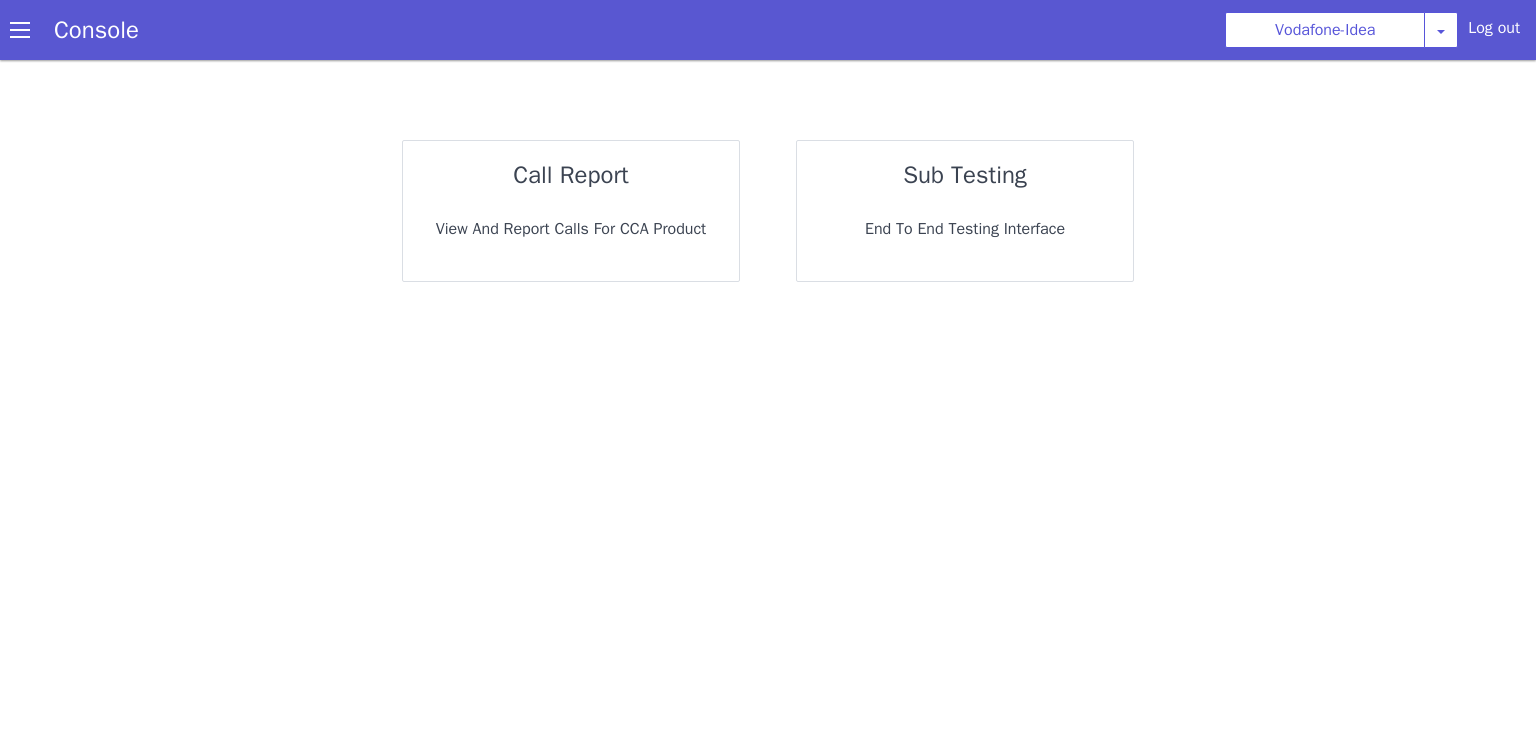 click on "call report" at bounding box center (570, 175) 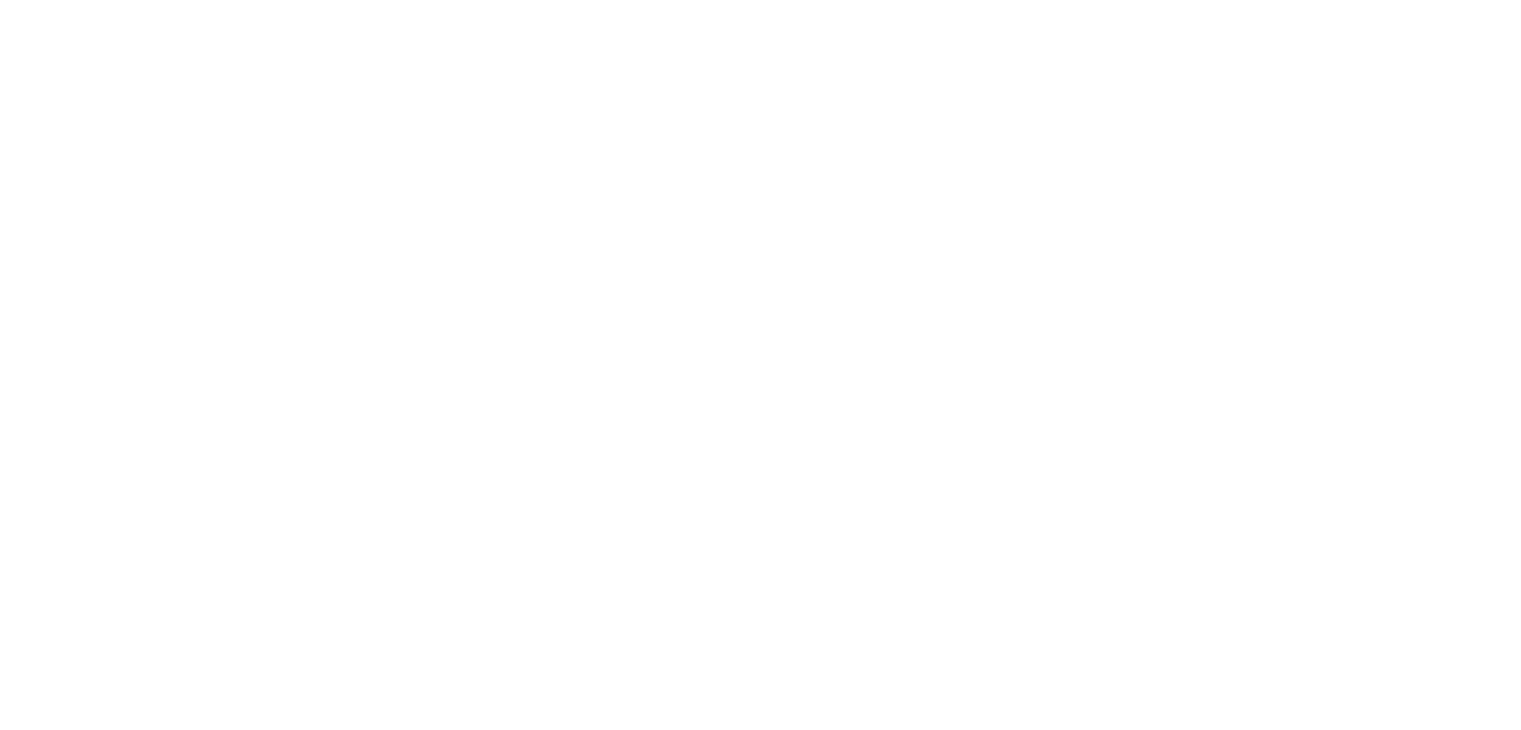 scroll, scrollTop: 0, scrollLeft: 0, axis: both 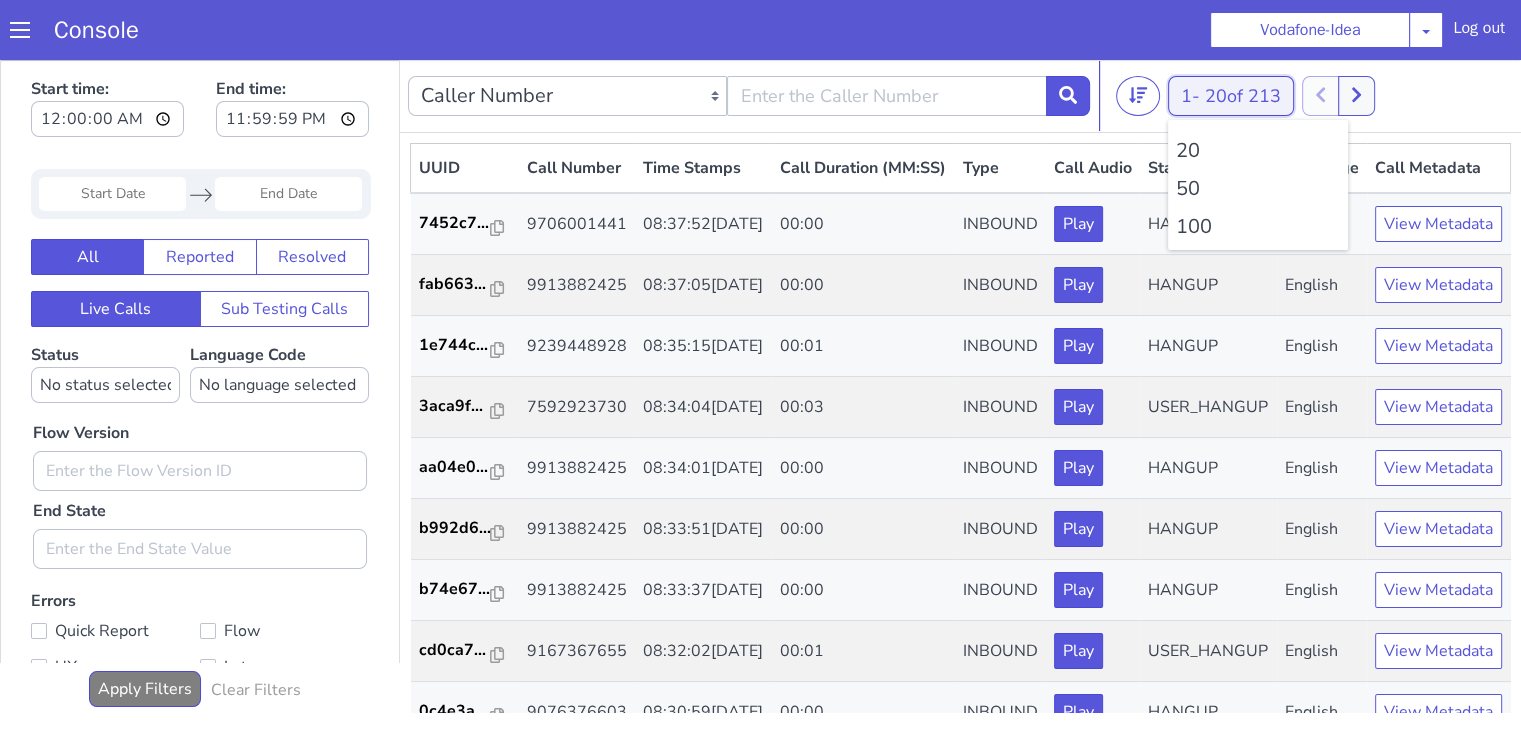 click on "20  of   213" at bounding box center (2270, -373) 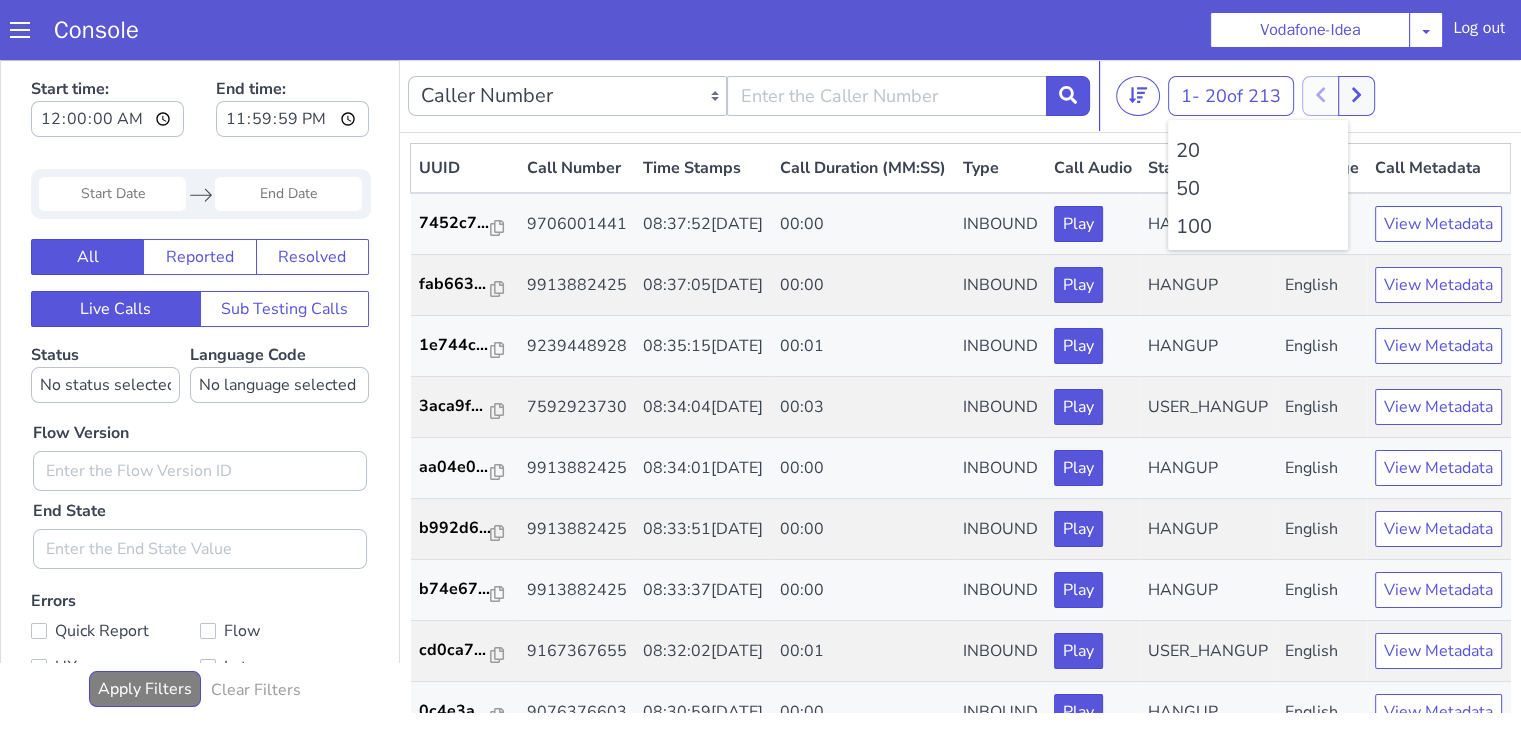 click on "100" at bounding box center (2488, -139) 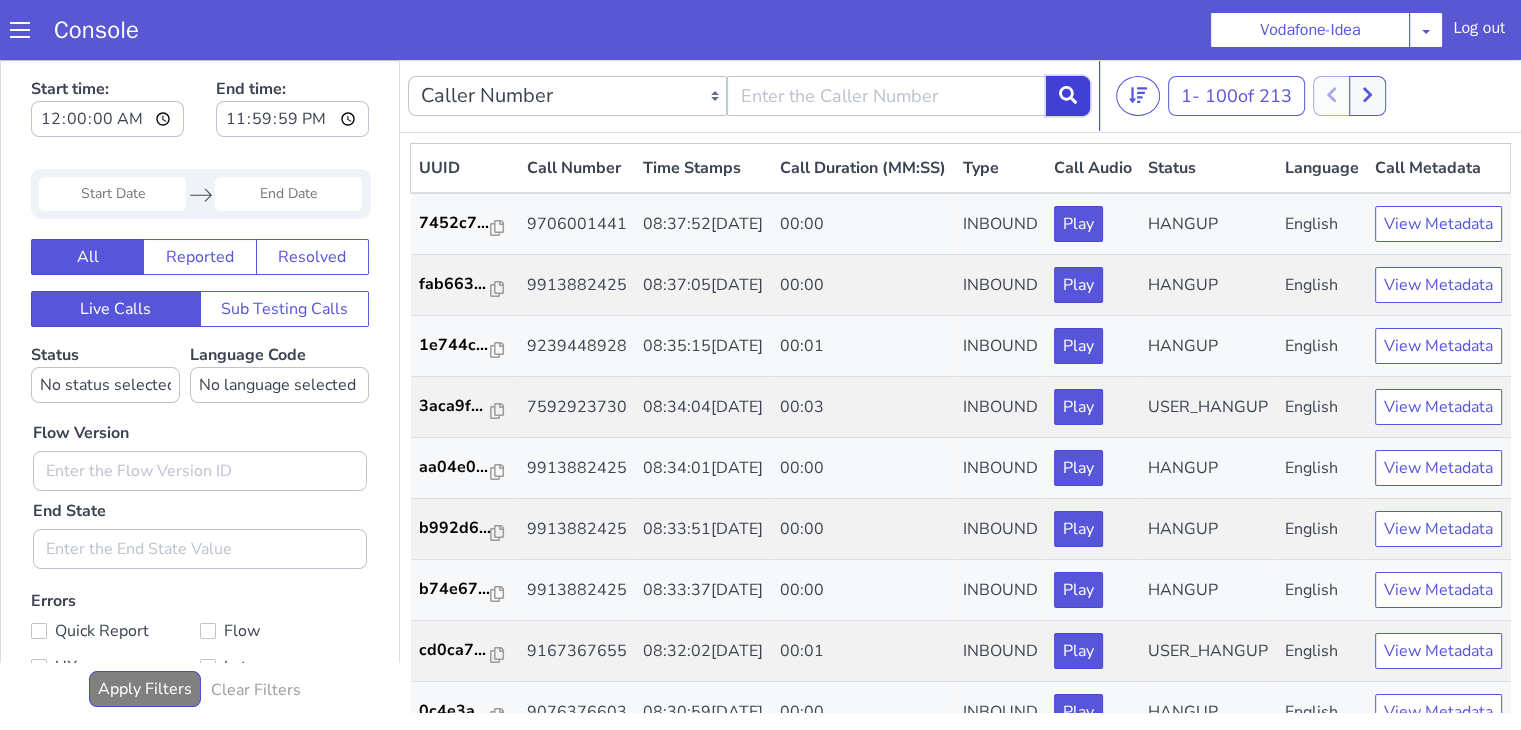 click 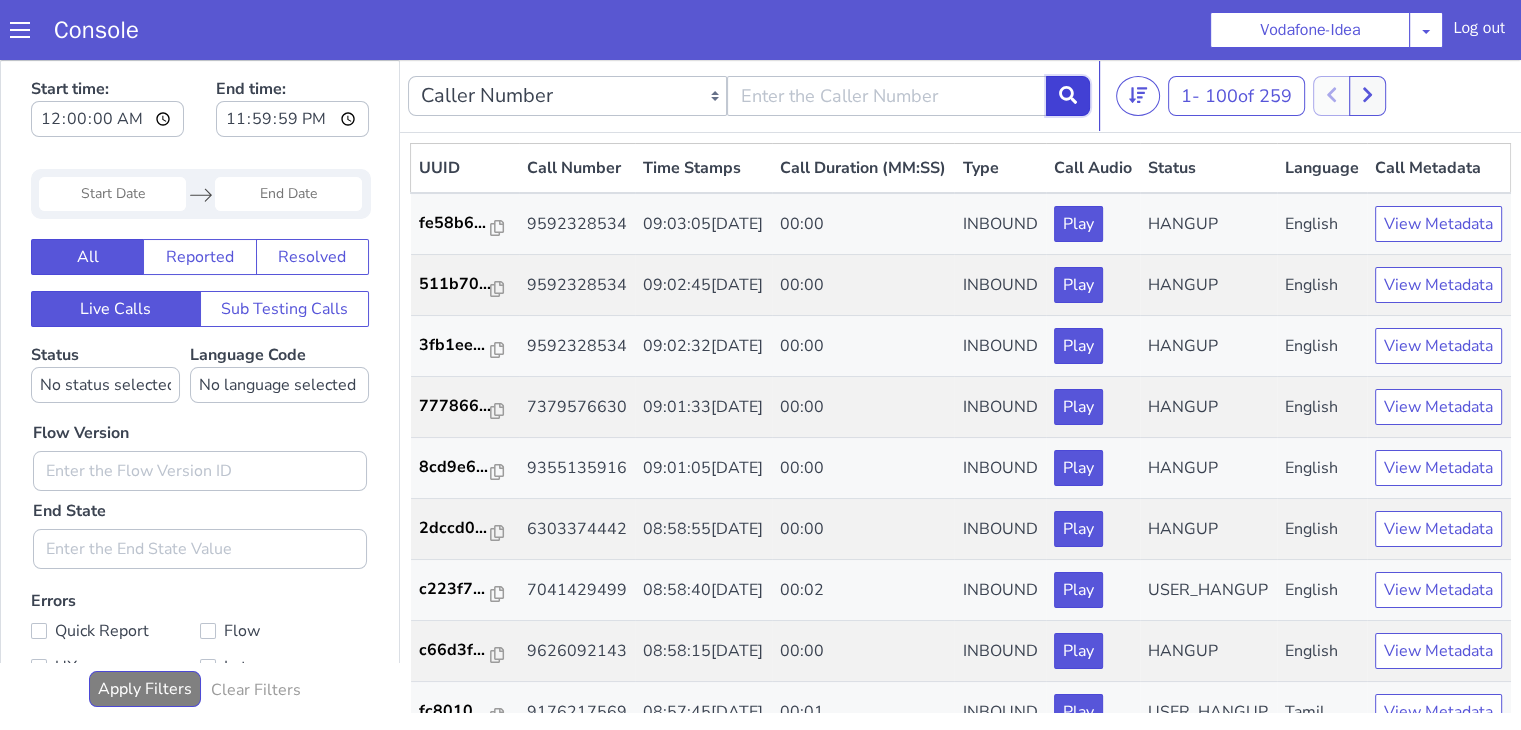 click at bounding box center (1085, 747) 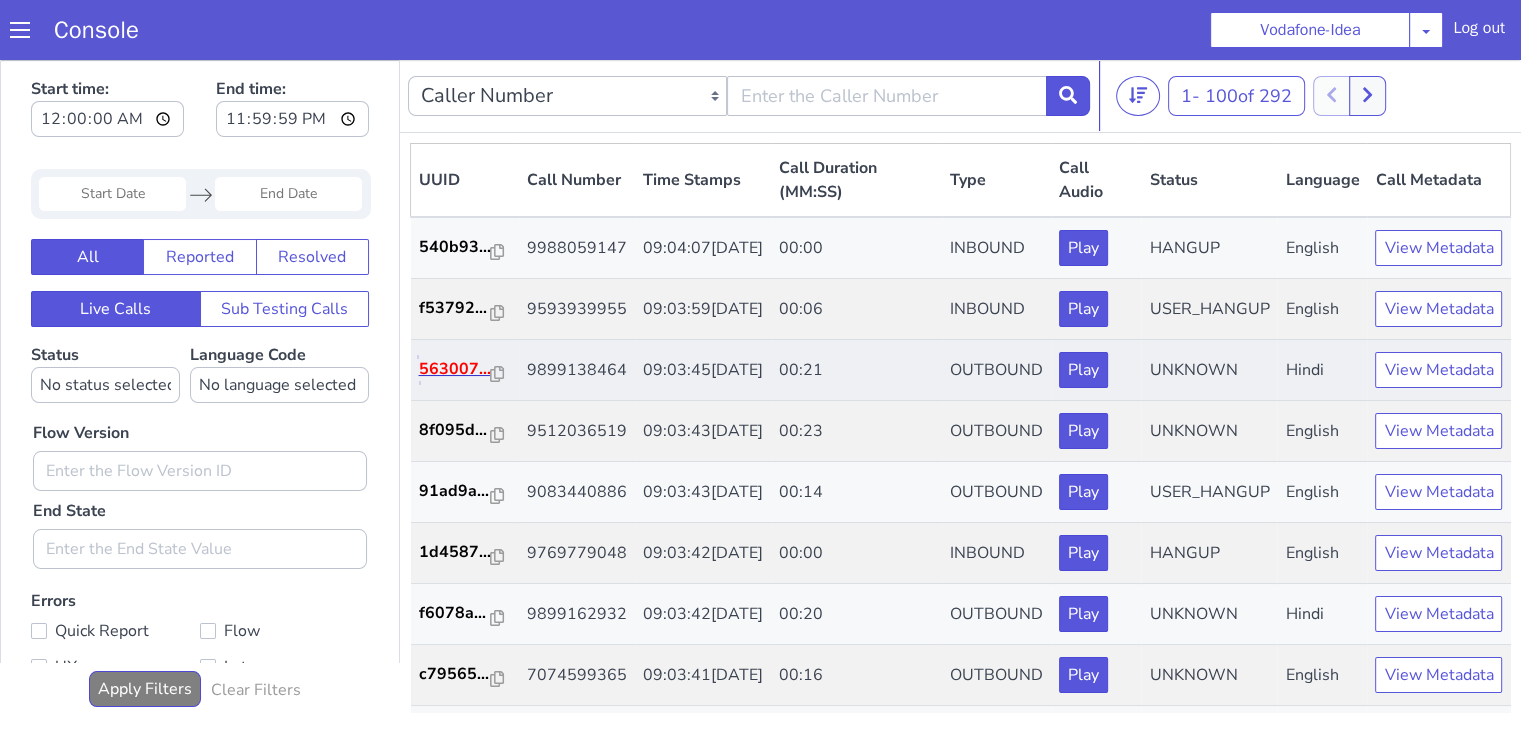 click on "563007..." at bounding box center (554, 1158) 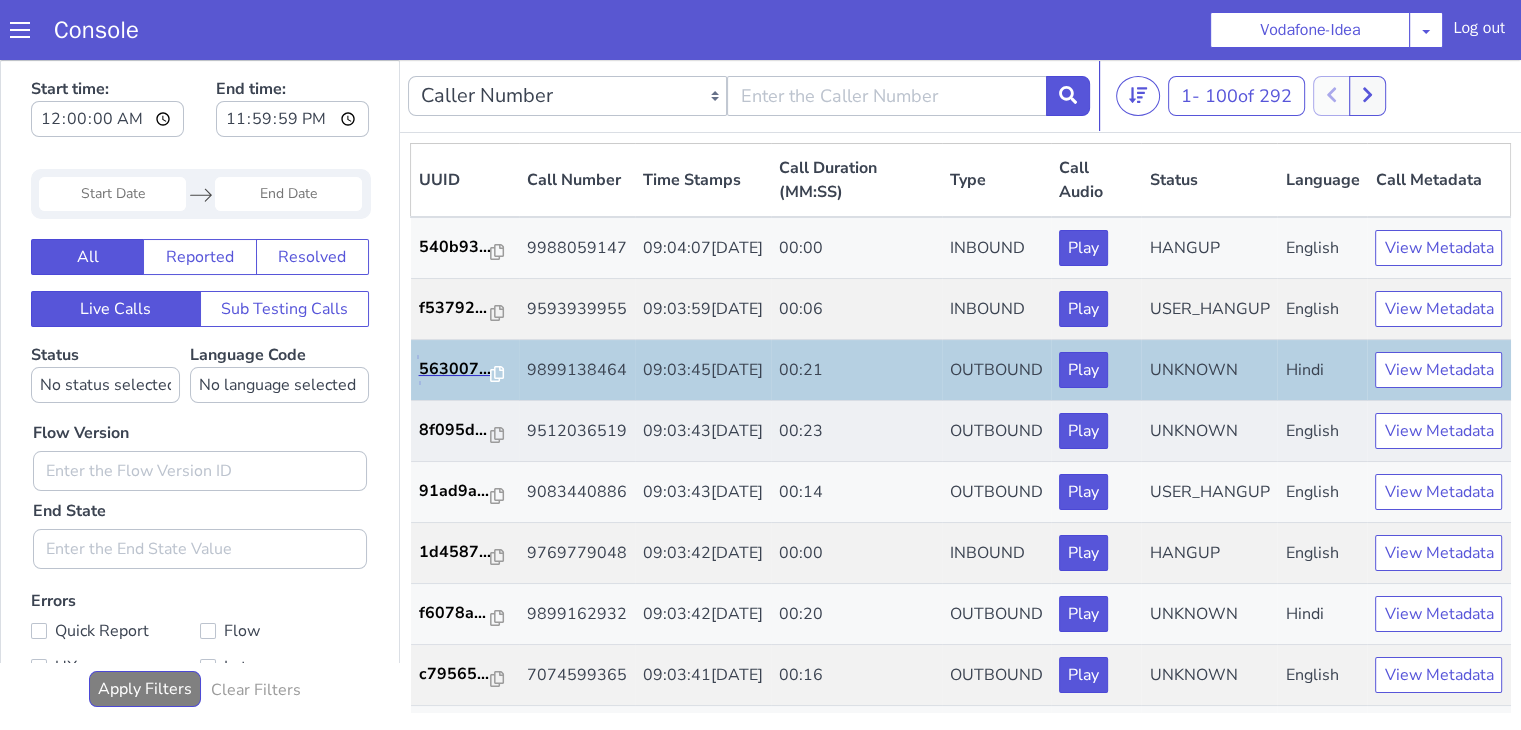 scroll, scrollTop: 100, scrollLeft: 0, axis: vertical 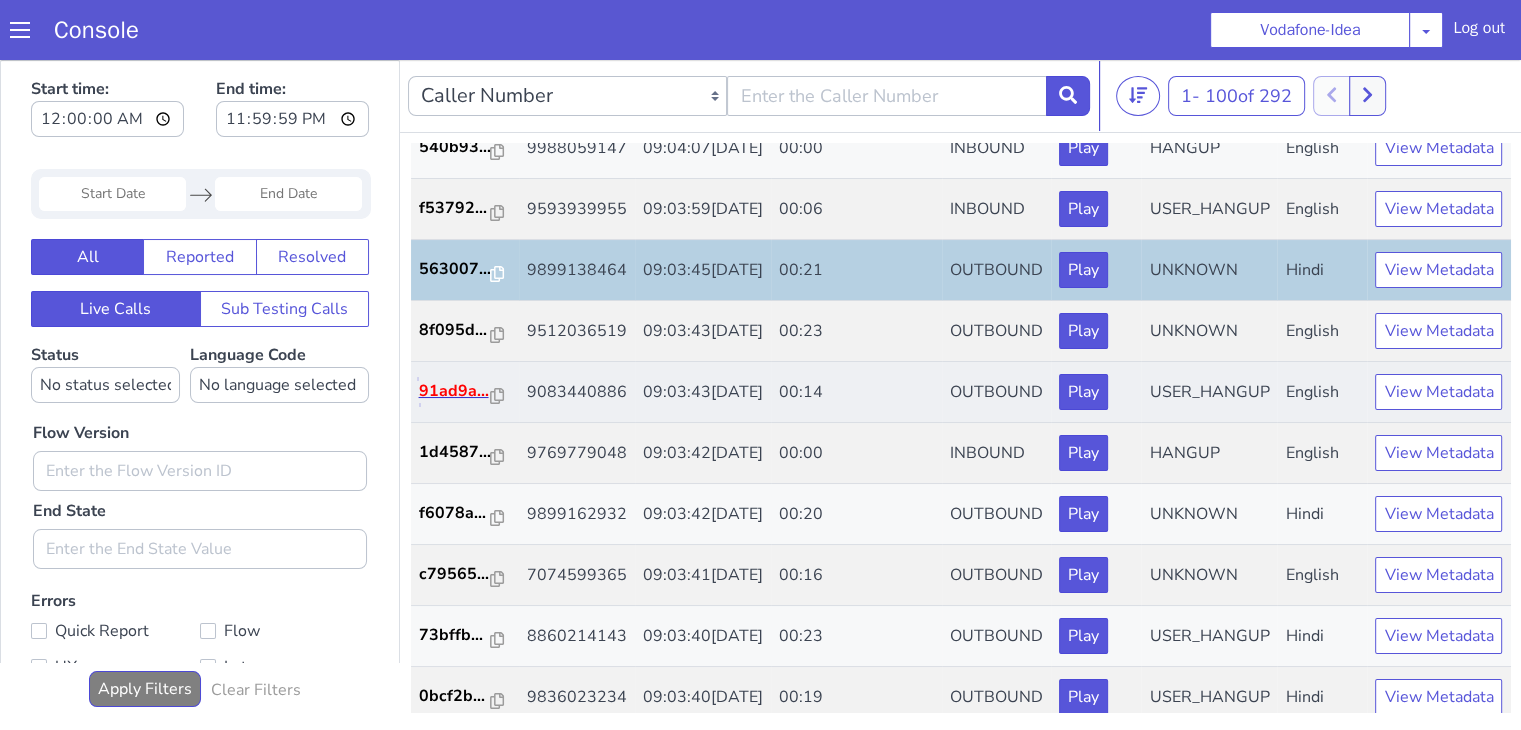 click on "91ad9a..." at bounding box center (720, 1349) 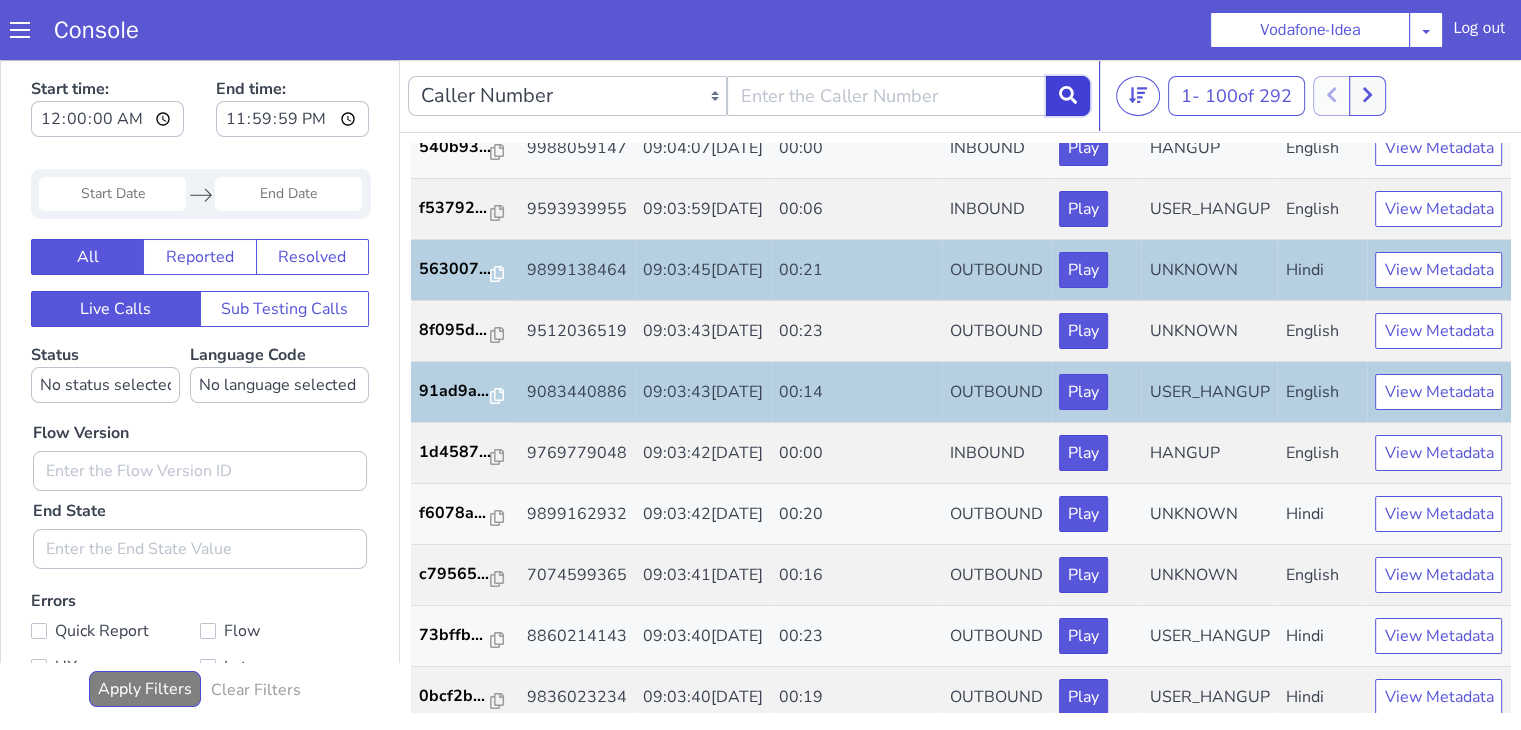 click at bounding box center (1016, 501) 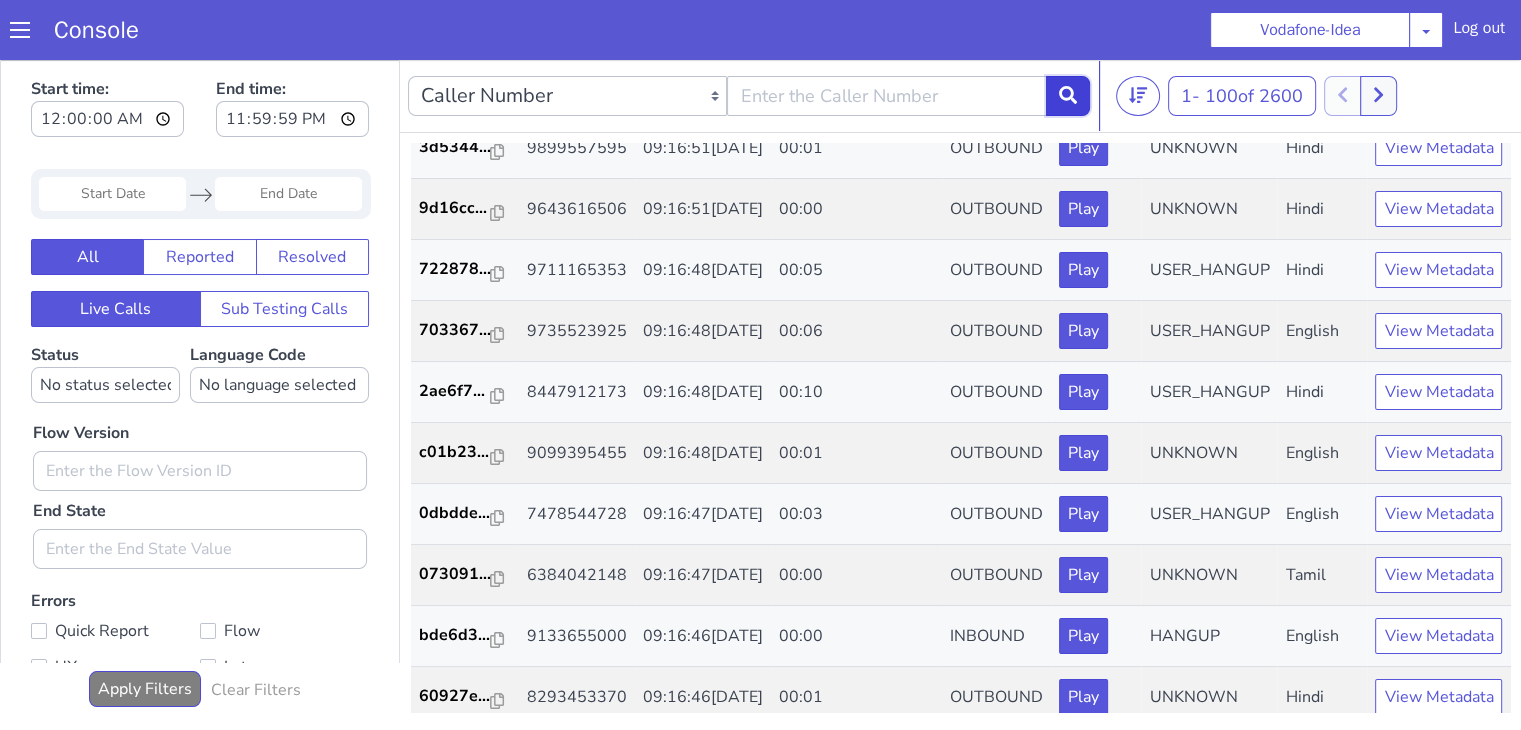 scroll, scrollTop: 1600, scrollLeft: 0, axis: vertical 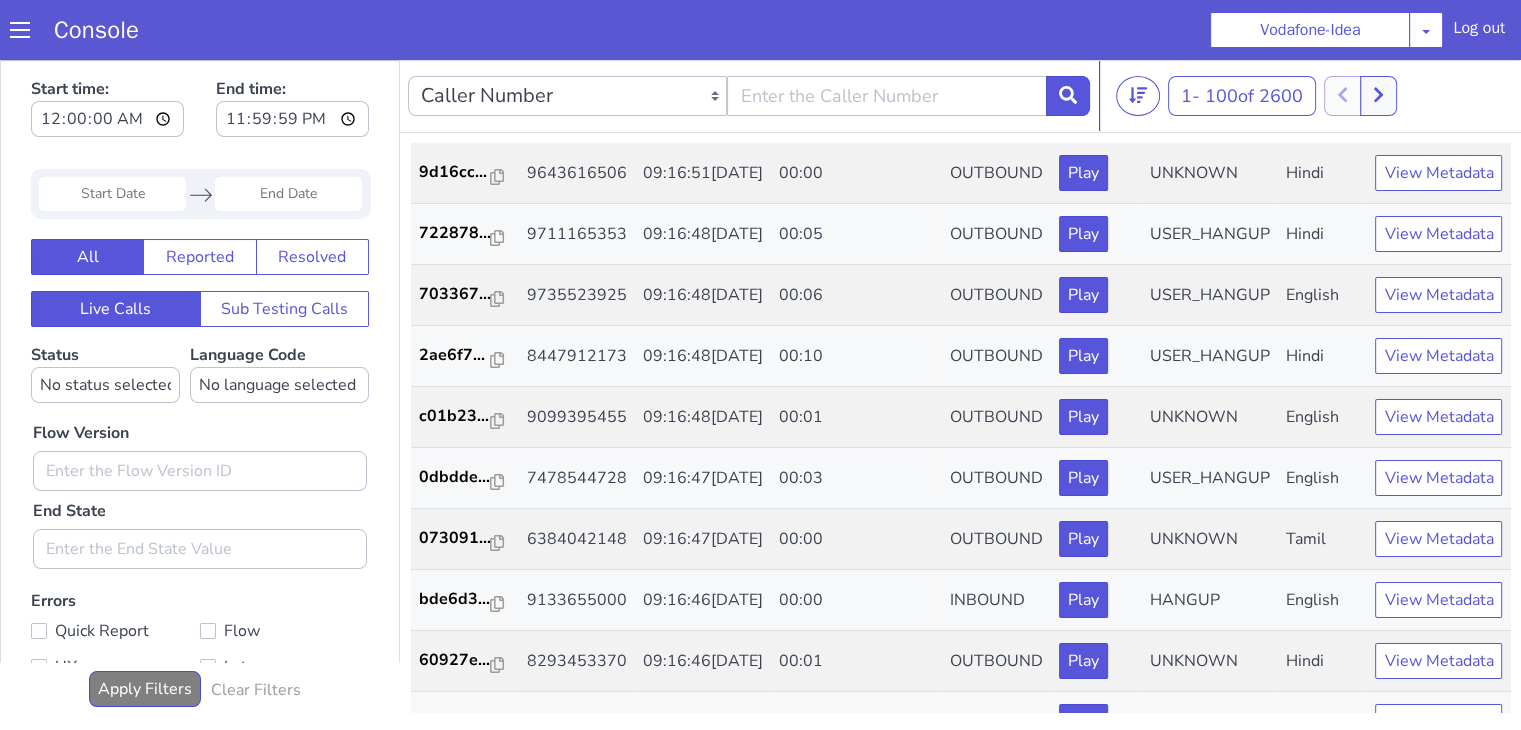 click on "1  -   100  of   2600 20 50 100" at bounding box center (1317, 713) 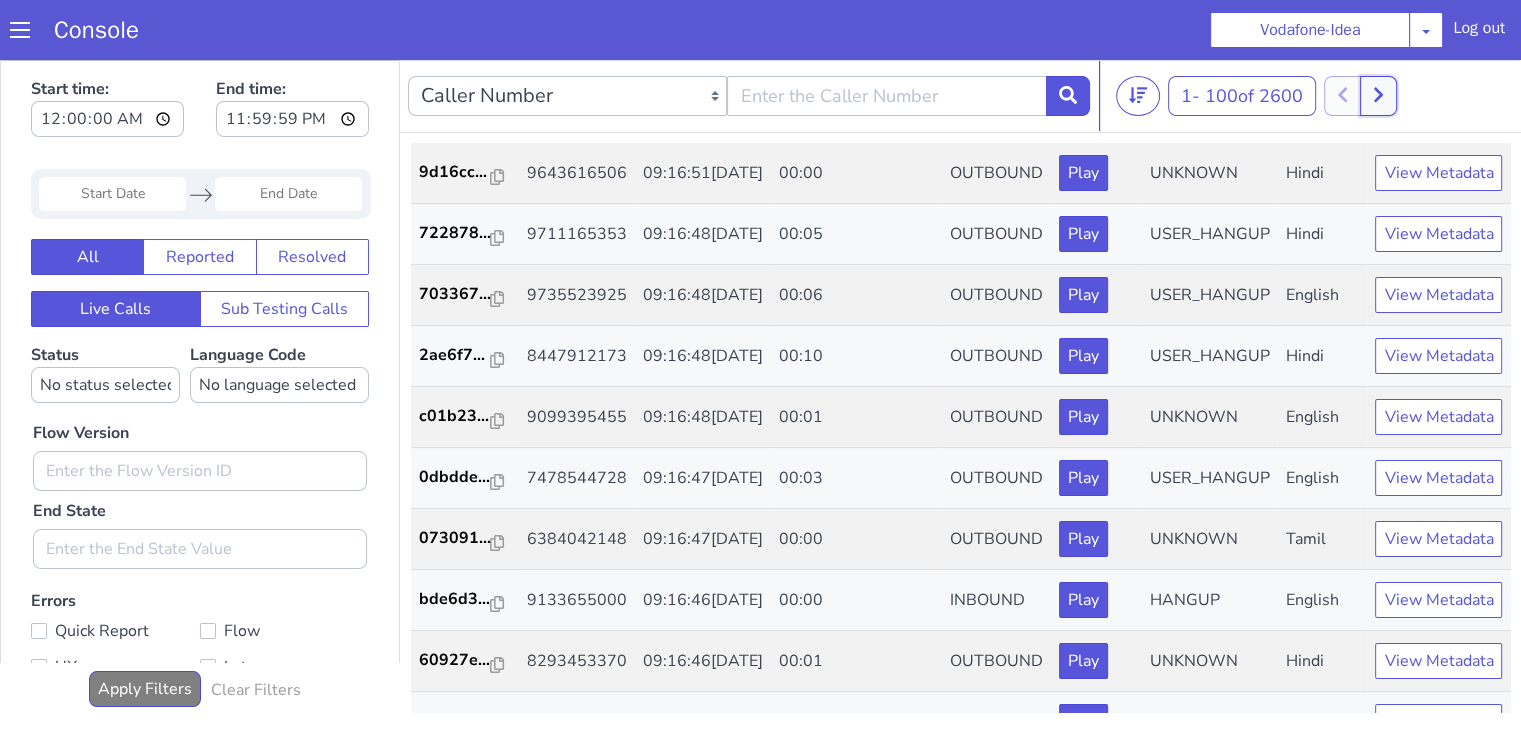 click at bounding box center [1395, 747] 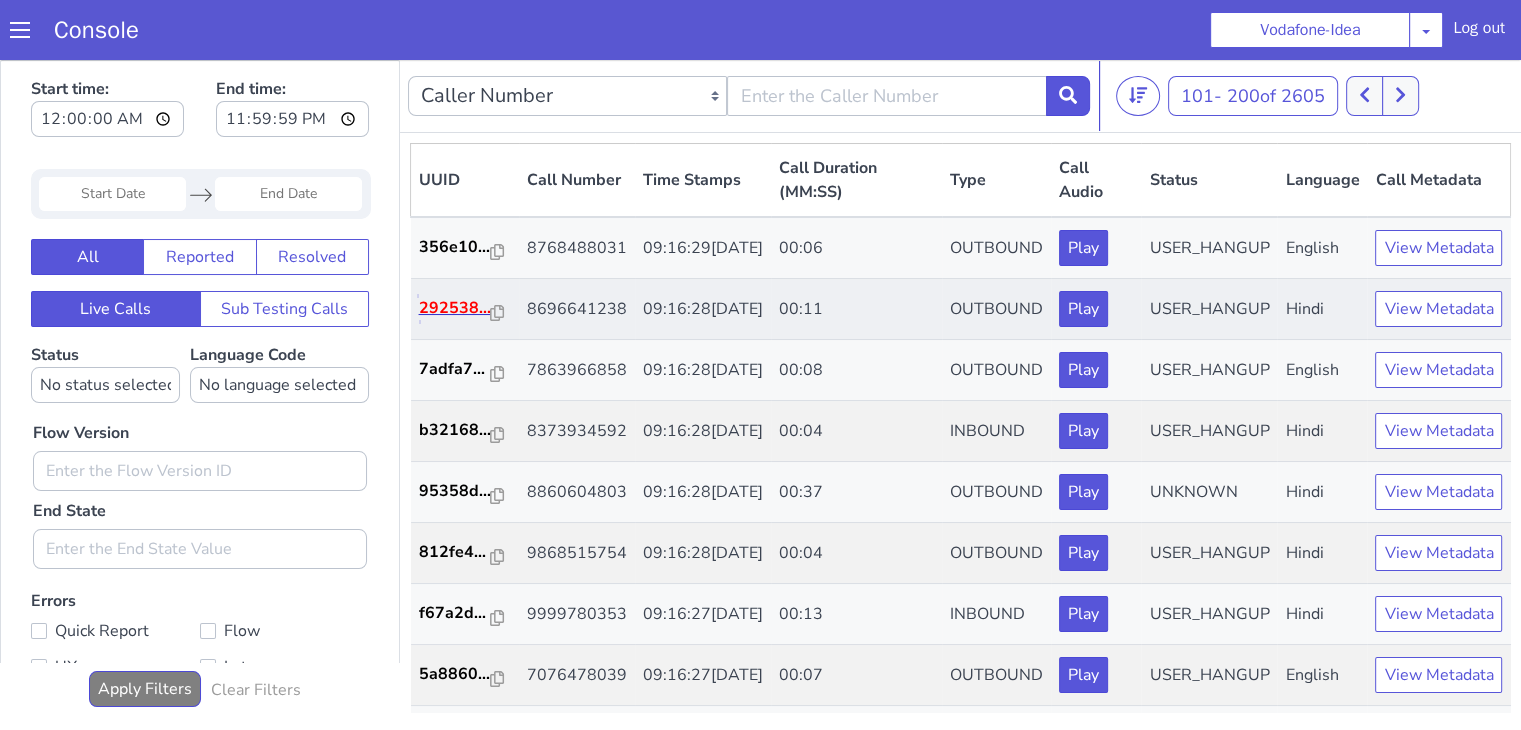 click on "292538..." at bounding box center [720, 1266] 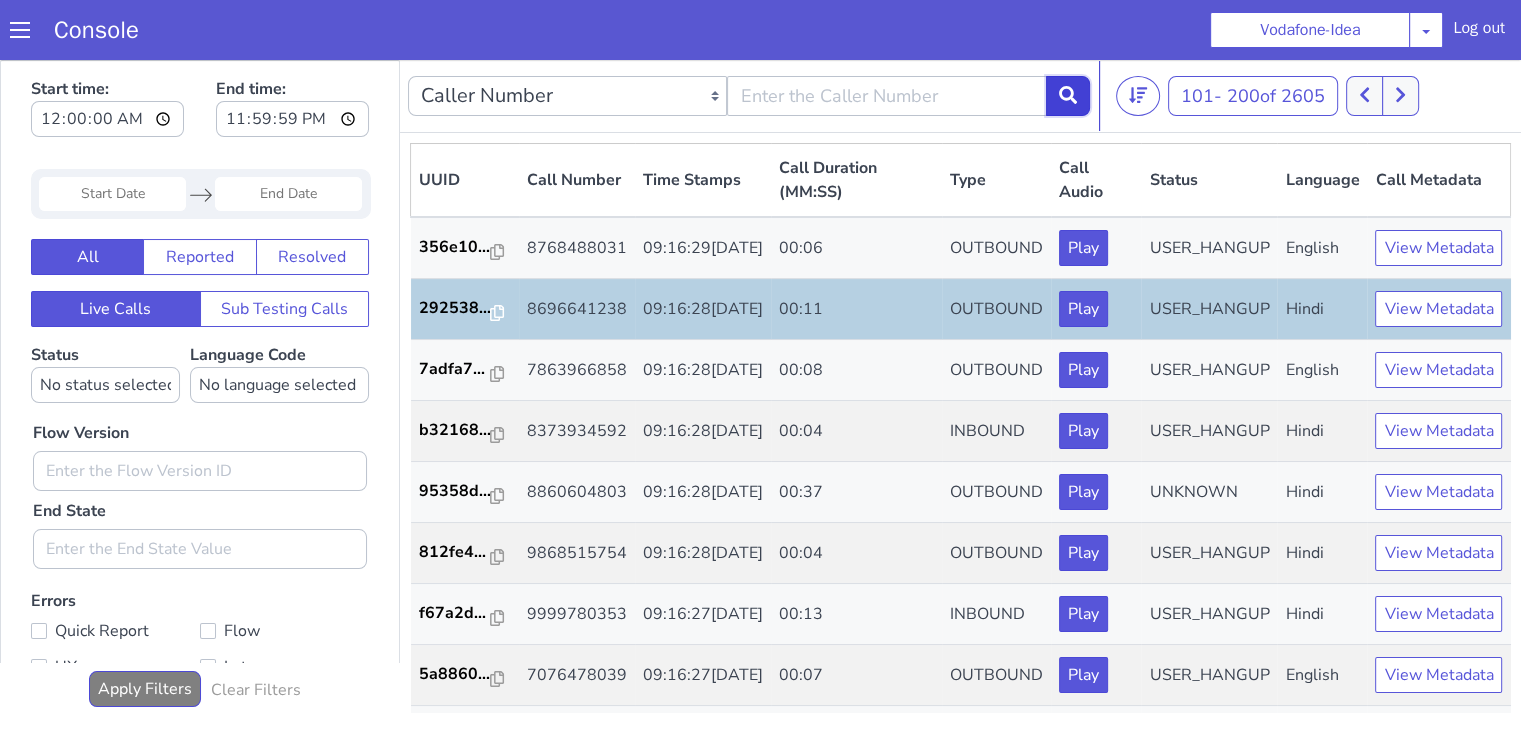 click at bounding box center [1377, 1084] 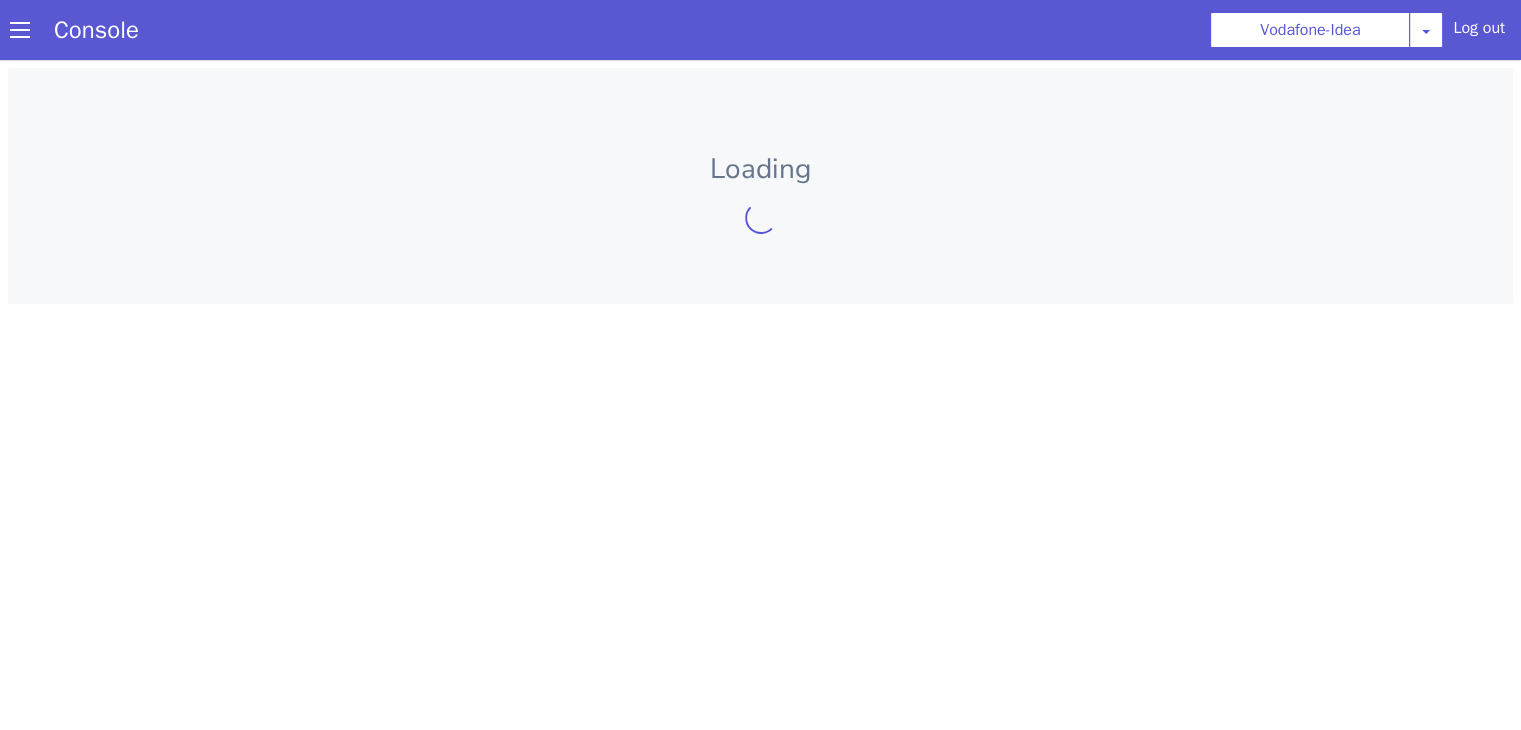 scroll, scrollTop: 0, scrollLeft: 0, axis: both 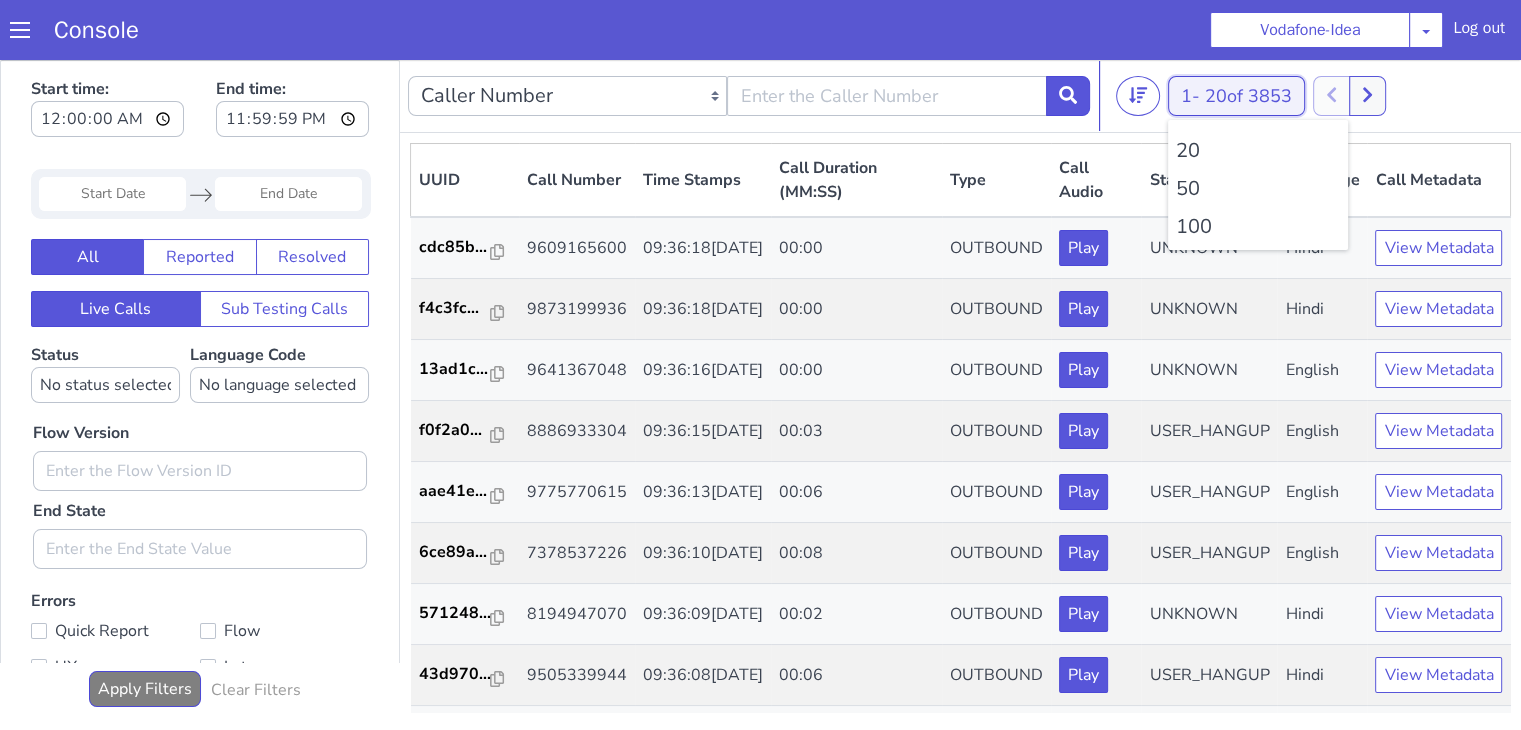 click on "20  of   3853" at bounding box center [1248, 96] 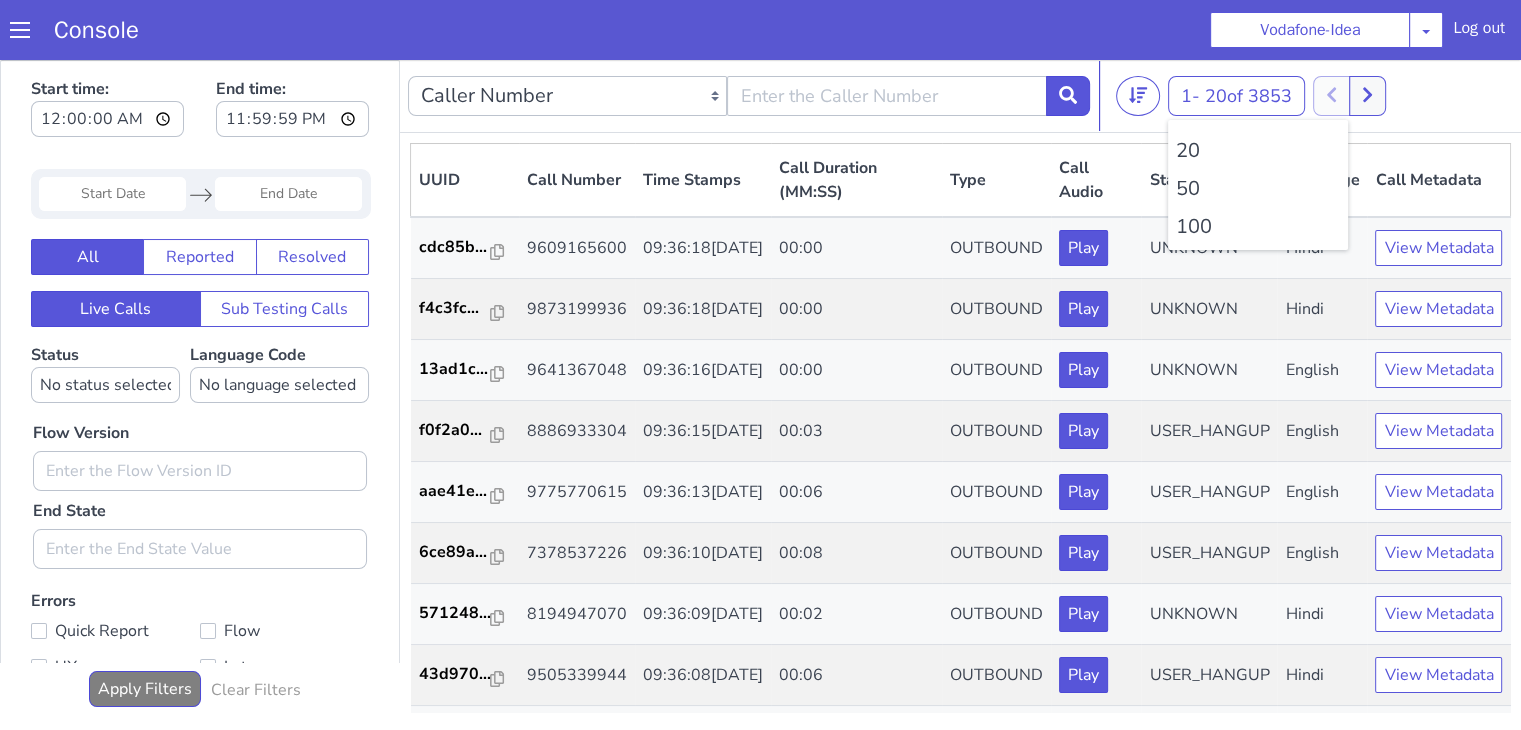 click on "100" at bounding box center [1258, 227] 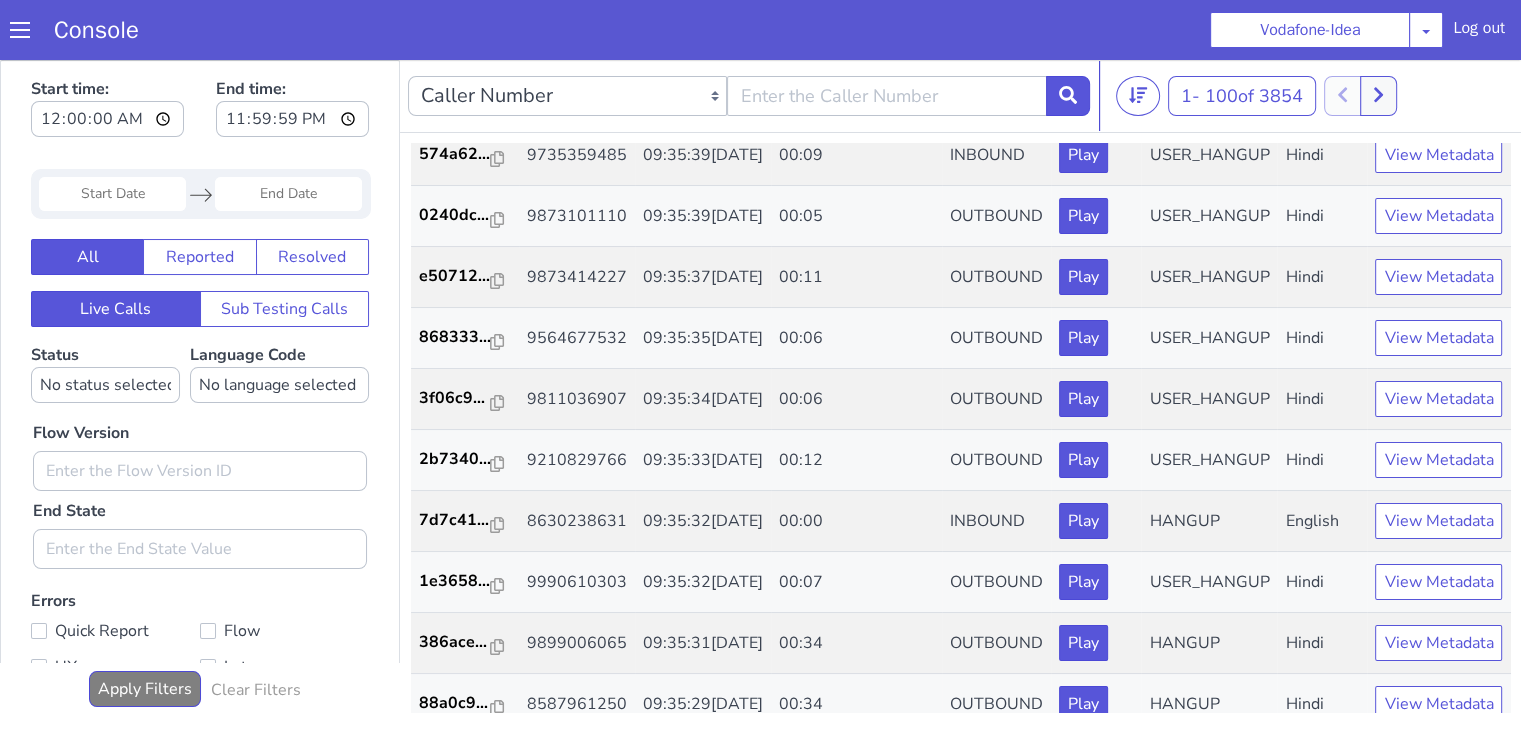 scroll, scrollTop: 1900, scrollLeft: 0, axis: vertical 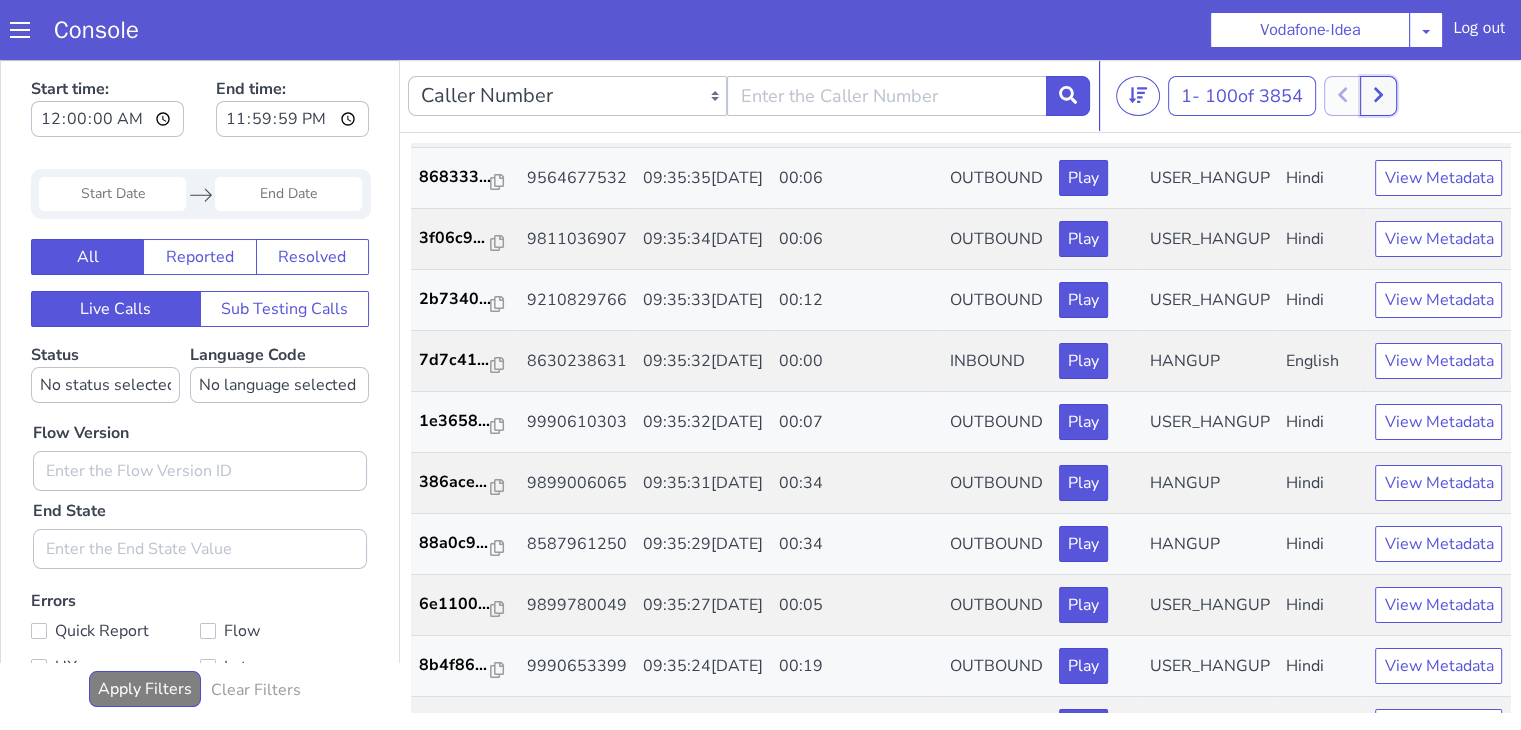 click 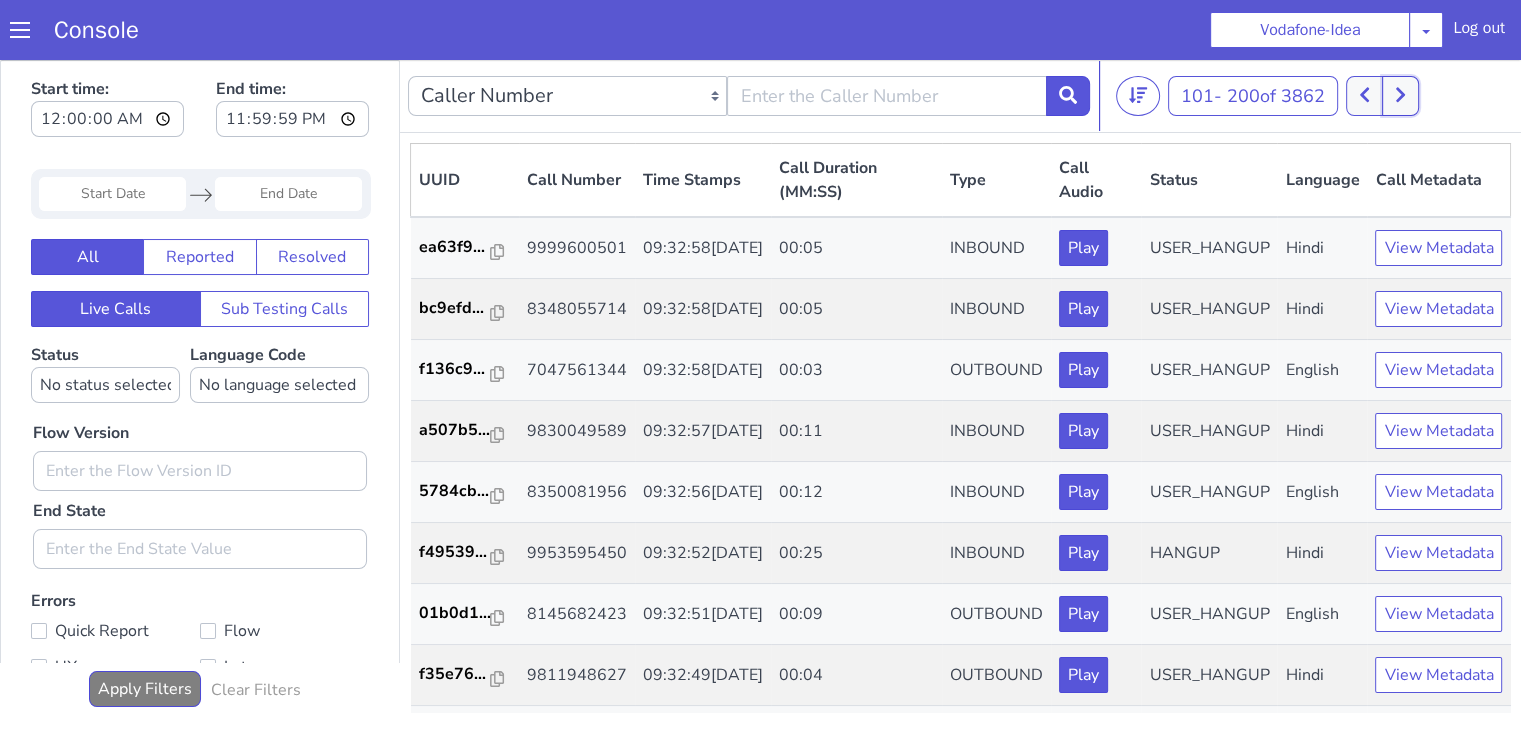 click at bounding box center [1400, 96] 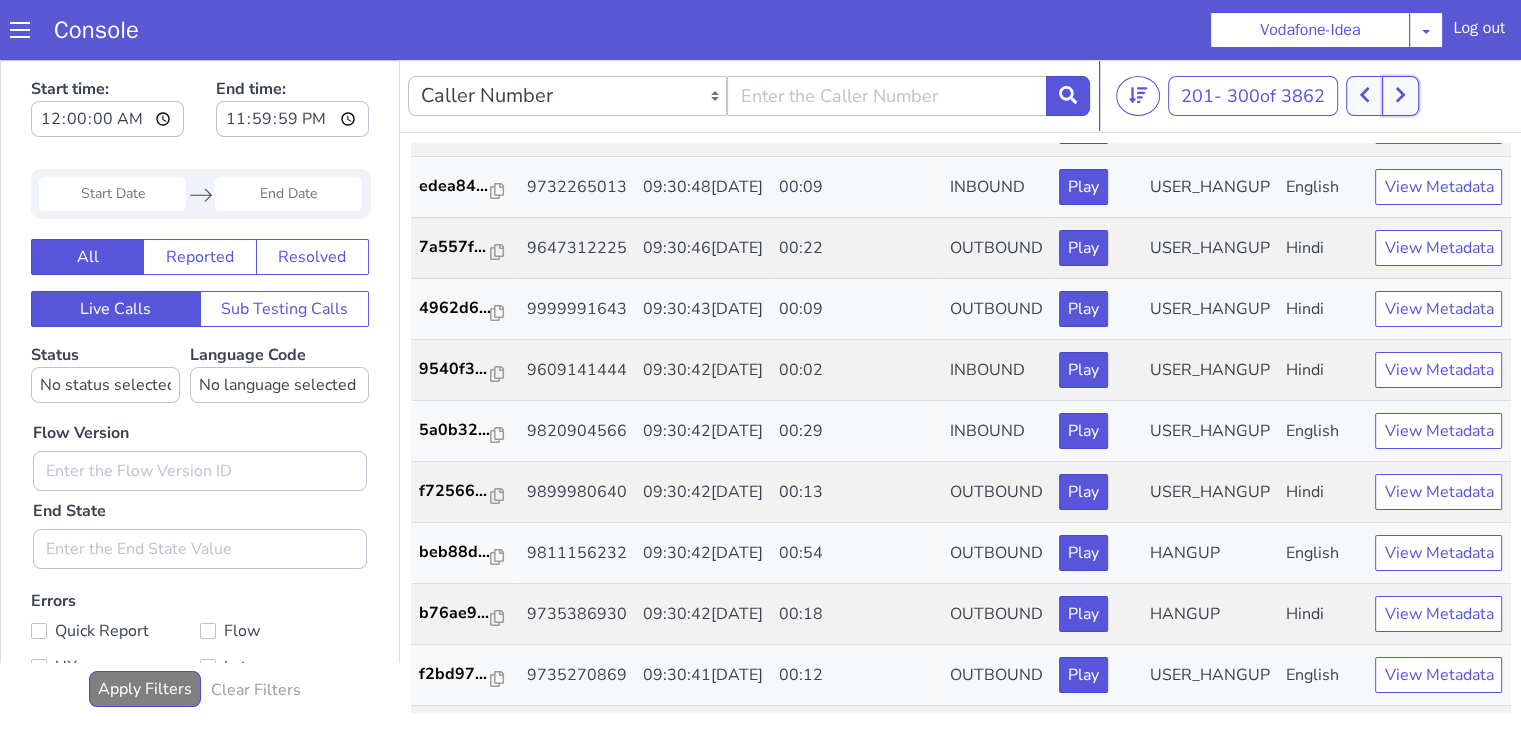 scroll, scrollTop: 900, scrollLeft: 0, axis: vertical 